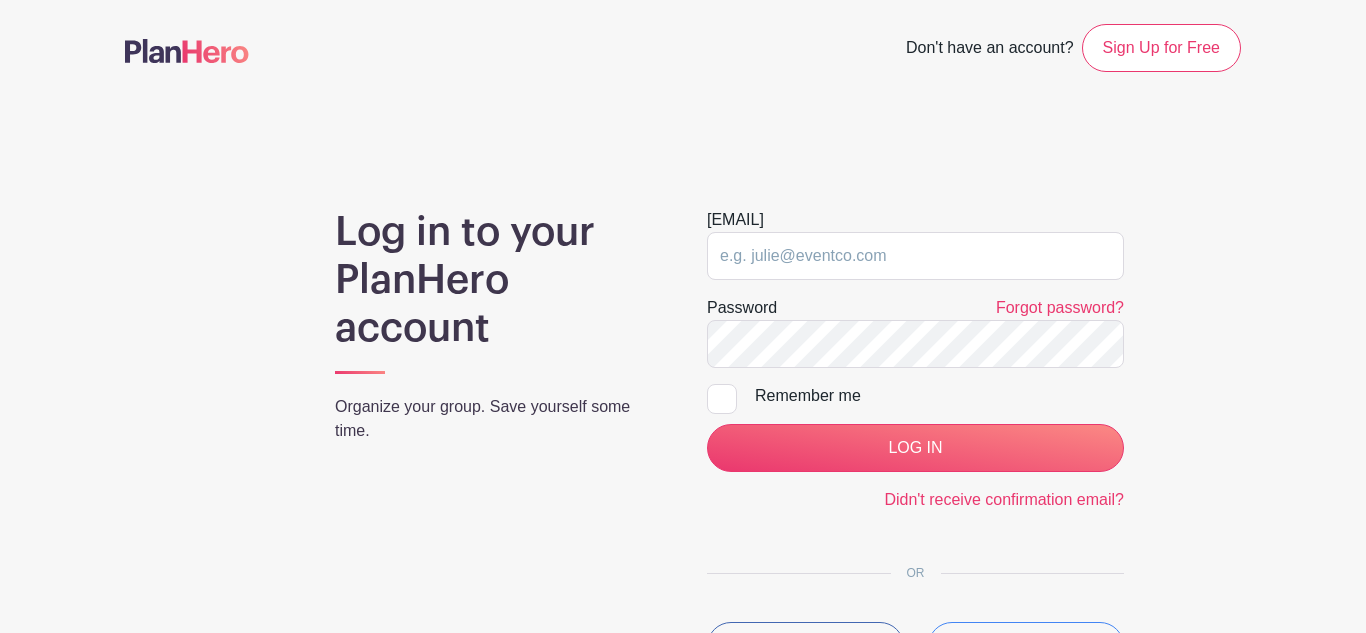 scroll, scrollTop: 0, scrollLeft: 0, axis: both 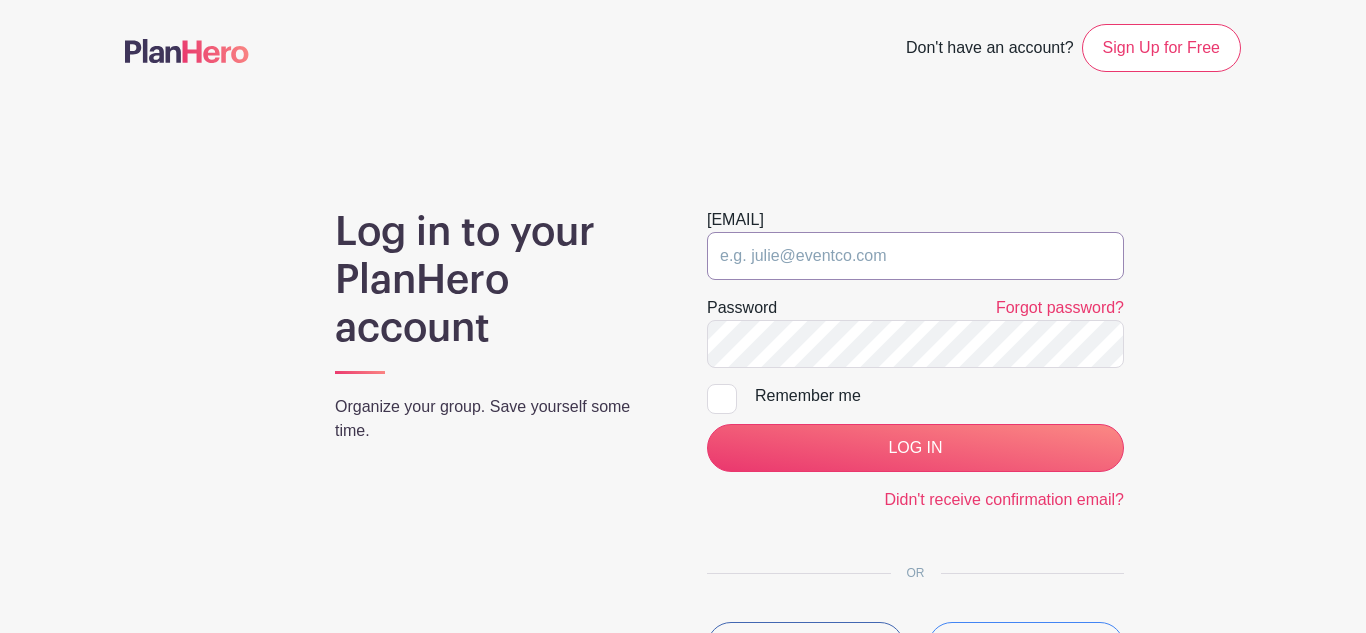 click at bounding box center [915, 256] 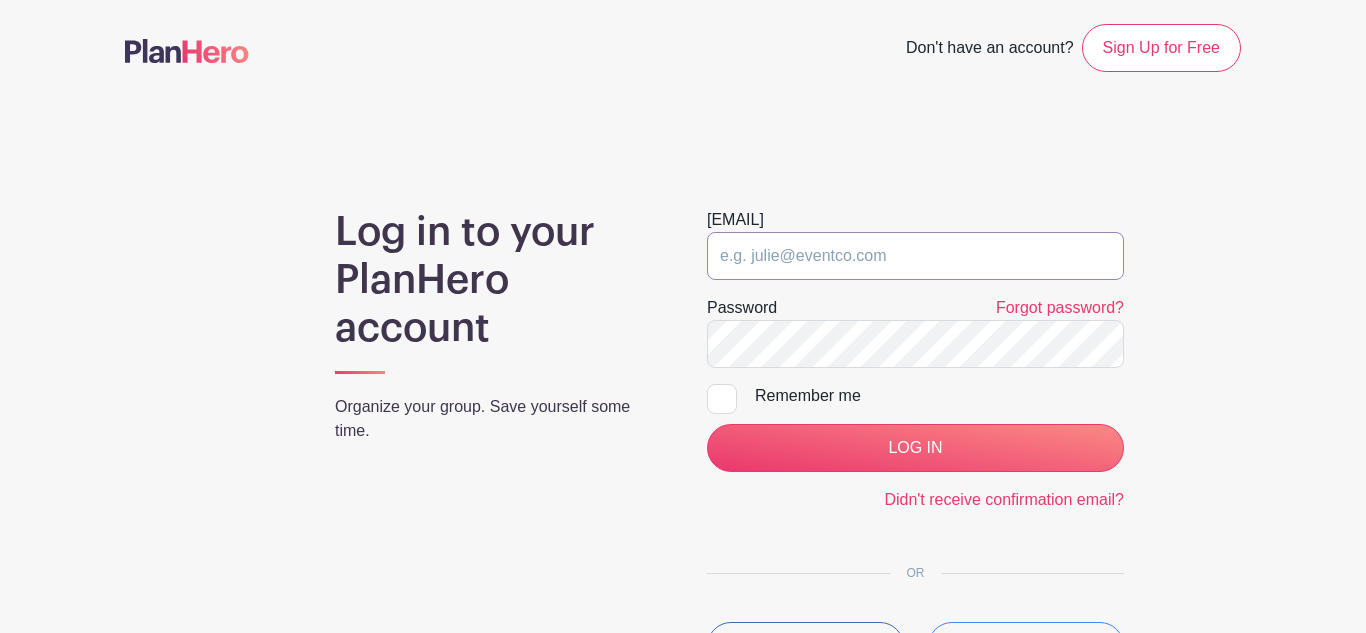 type on "[EMAIL]" 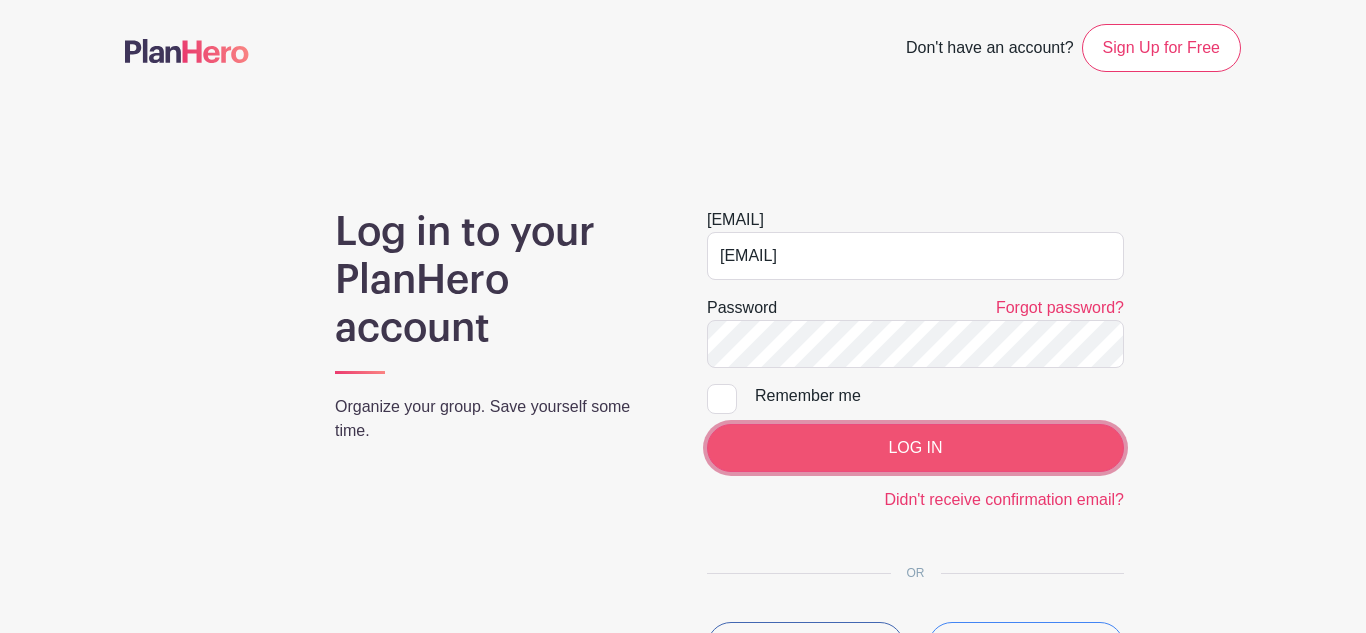 click on "LOG IN" at bounding box center (915, 448) 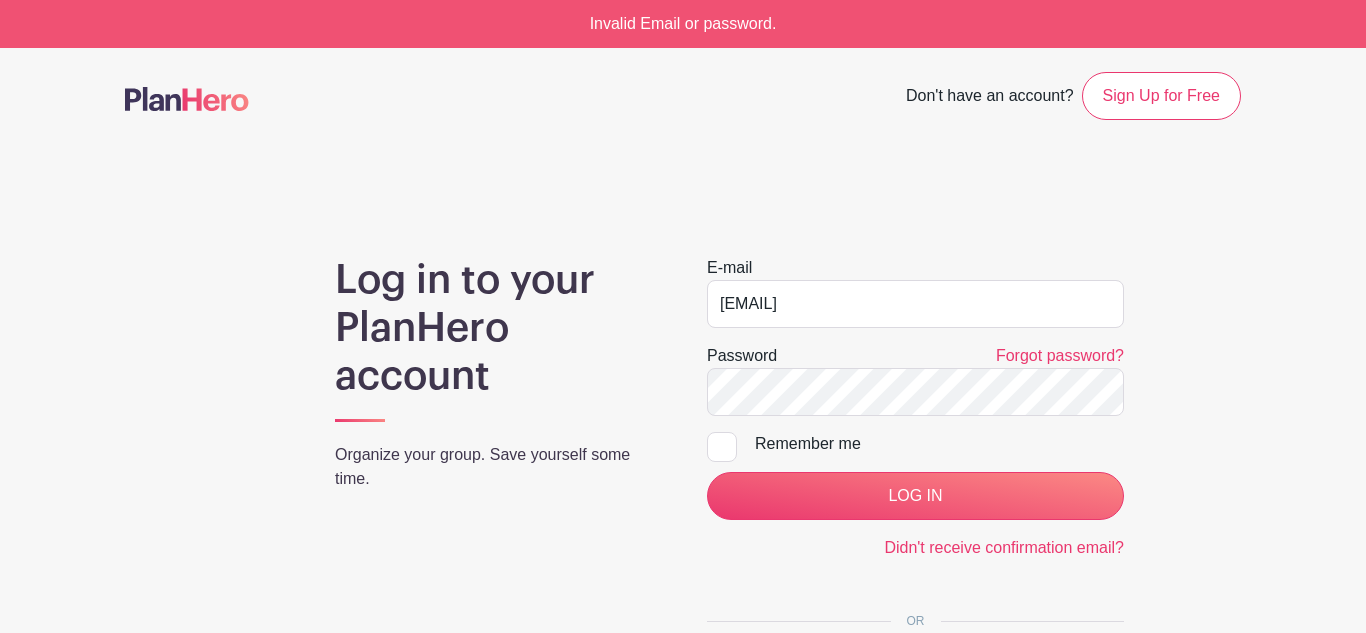 scroll, scrollTop: 0, scrollLeft: 0, axis: both 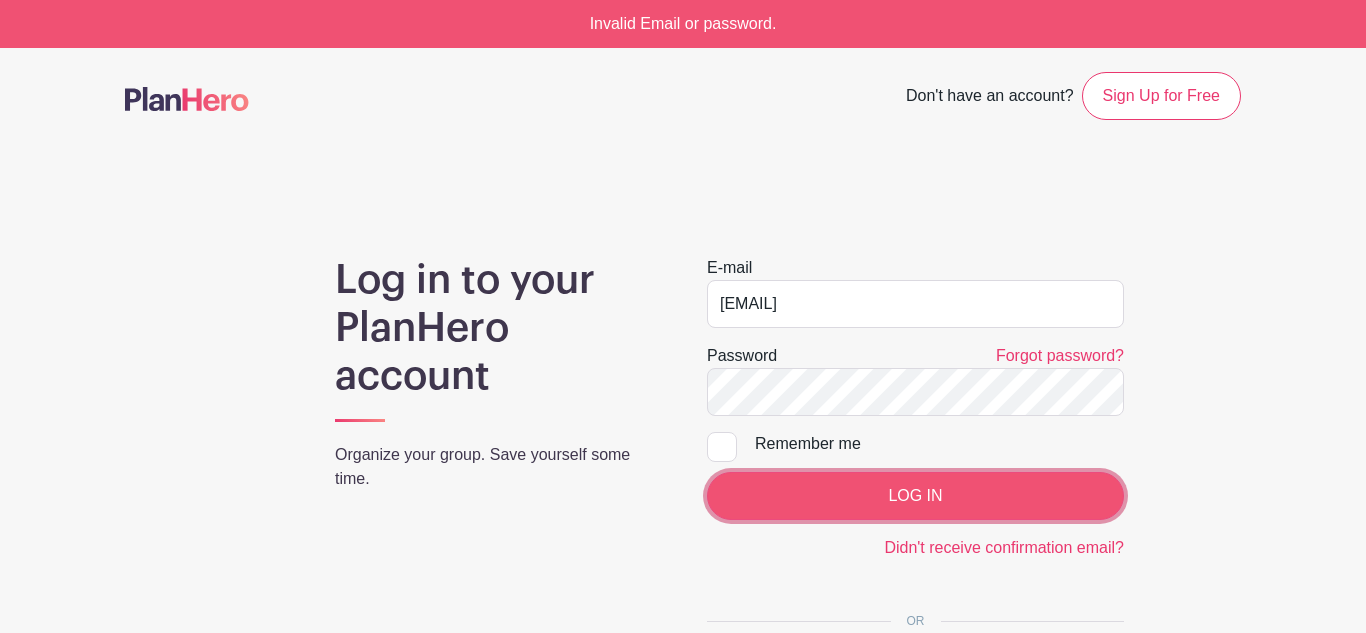 click on "LOG IN" at bounding box center [915, 496] 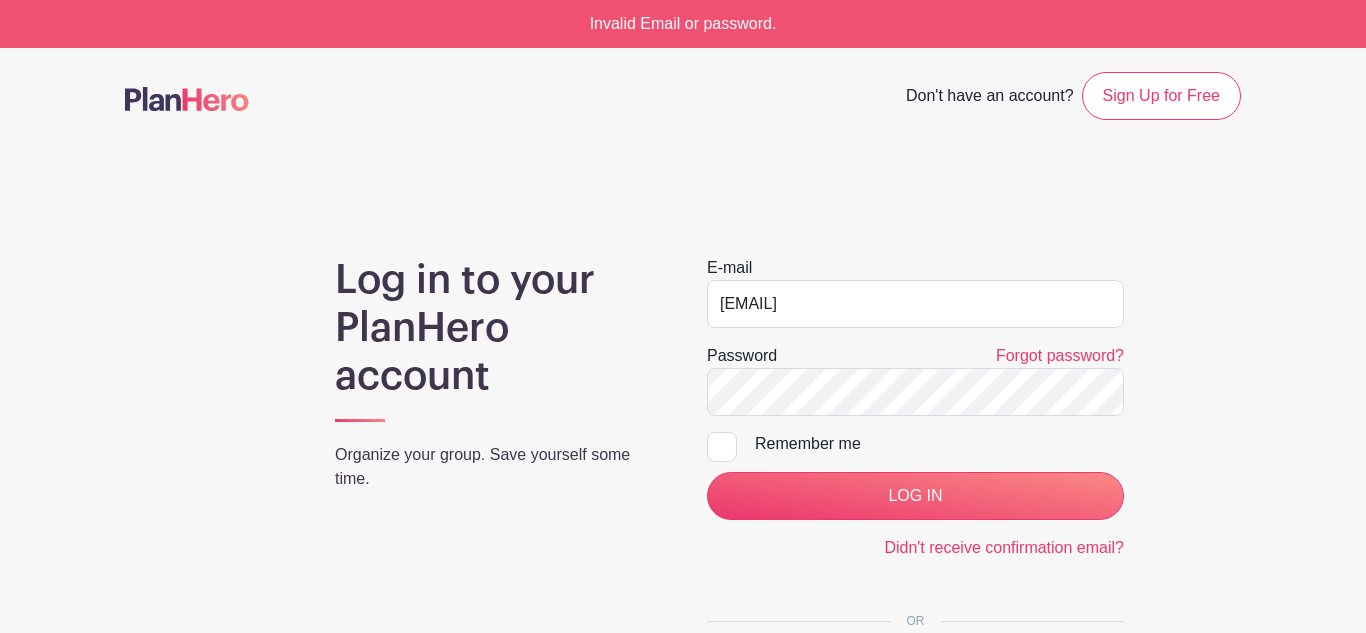 scroll, scrollTop: 0, scrollLeft: 0, axis: both 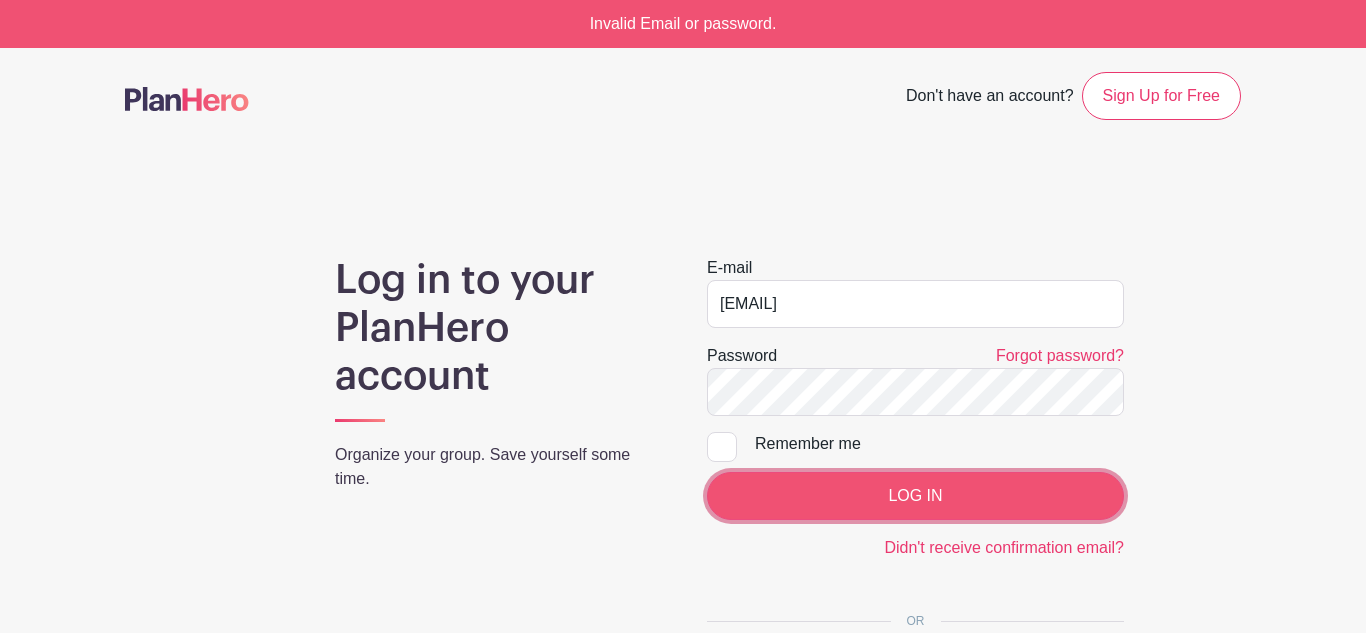 click on "LOG IN" at bounding box center (915, 496) 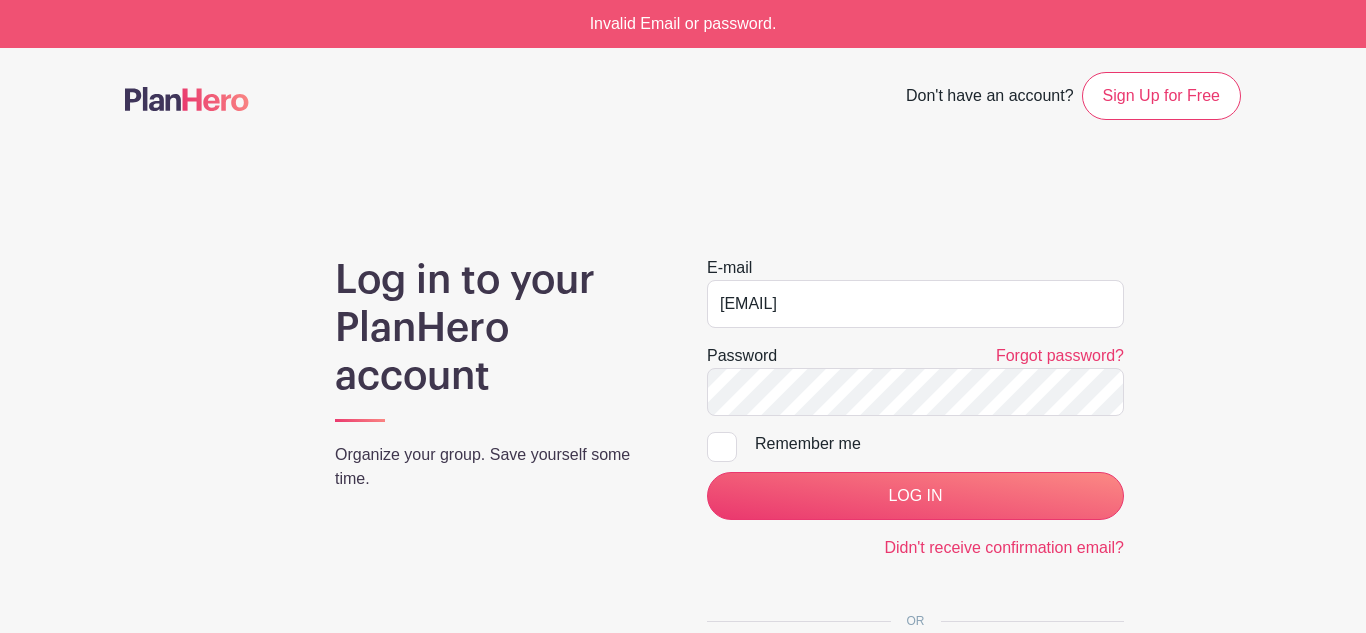scroll, scrollTop: 0, scrollLeft: 0, axis: both 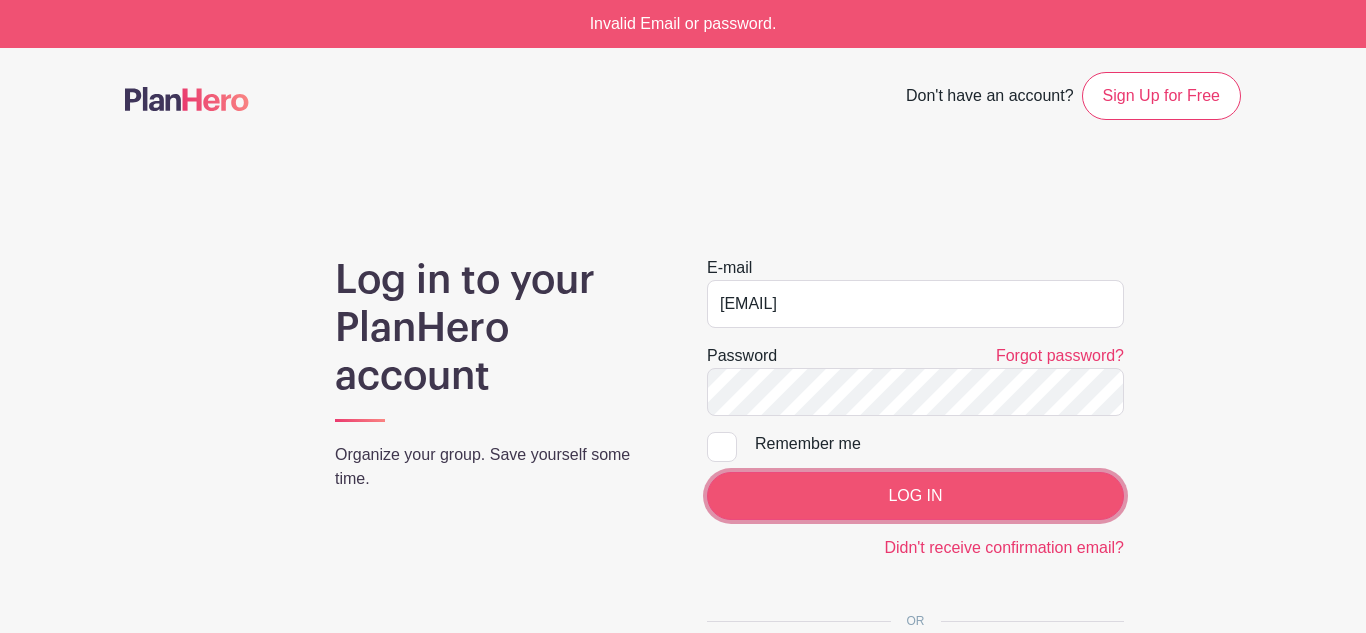 click on "LOG IN" at bounding box center (915, 496) 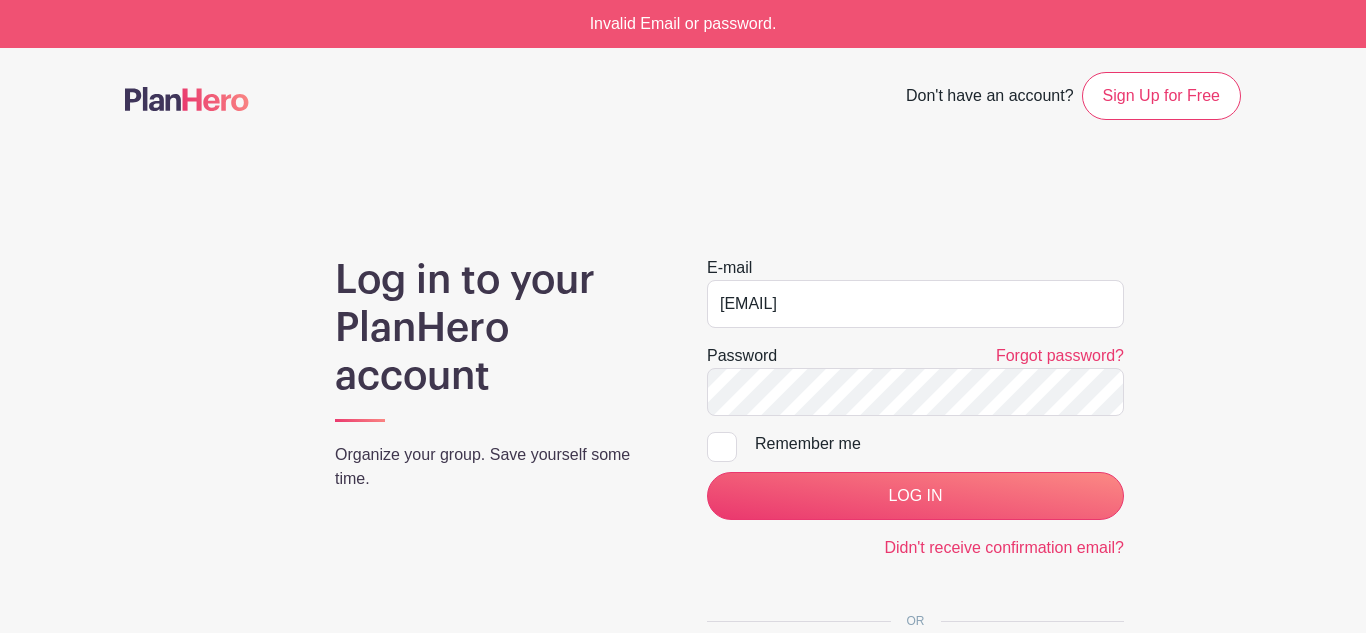 scroll, scrollTop: 0, scrollLeft: 0, axis: both 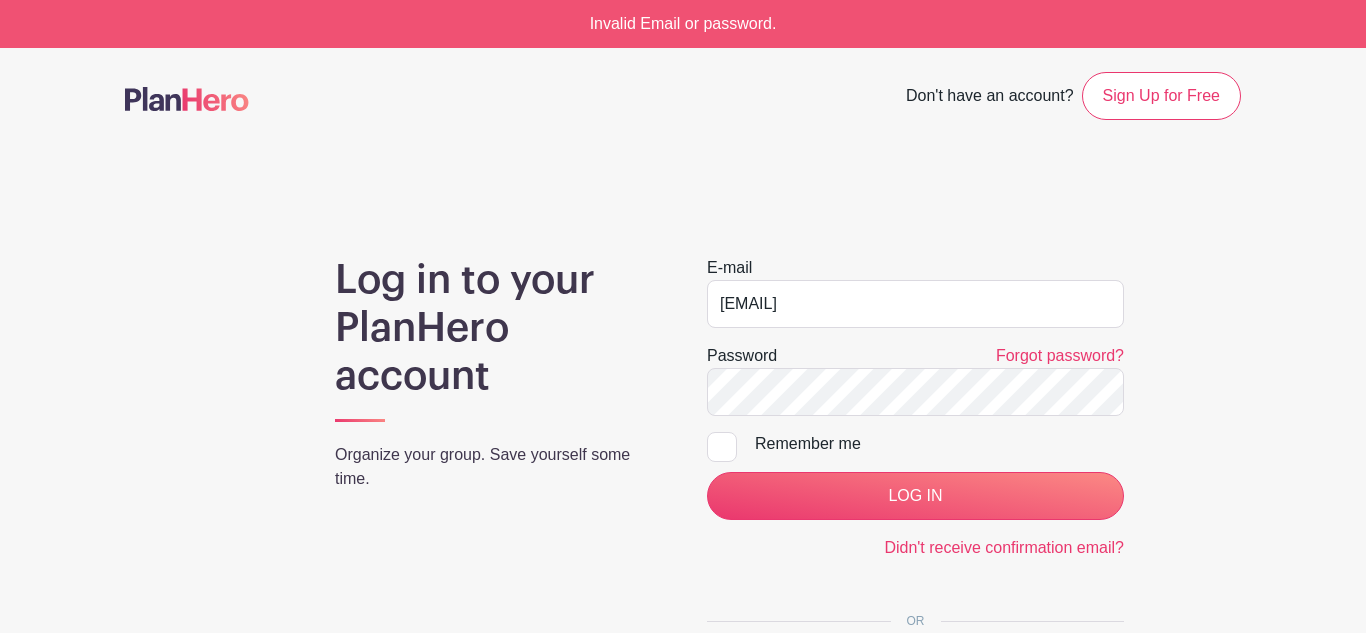 click on "E-mail
lolapriest13@gmail.com
Password
Forgot password?
Remember me
LOG IN
Didn't receive confirmation email?" at bounding box center [915, 408] 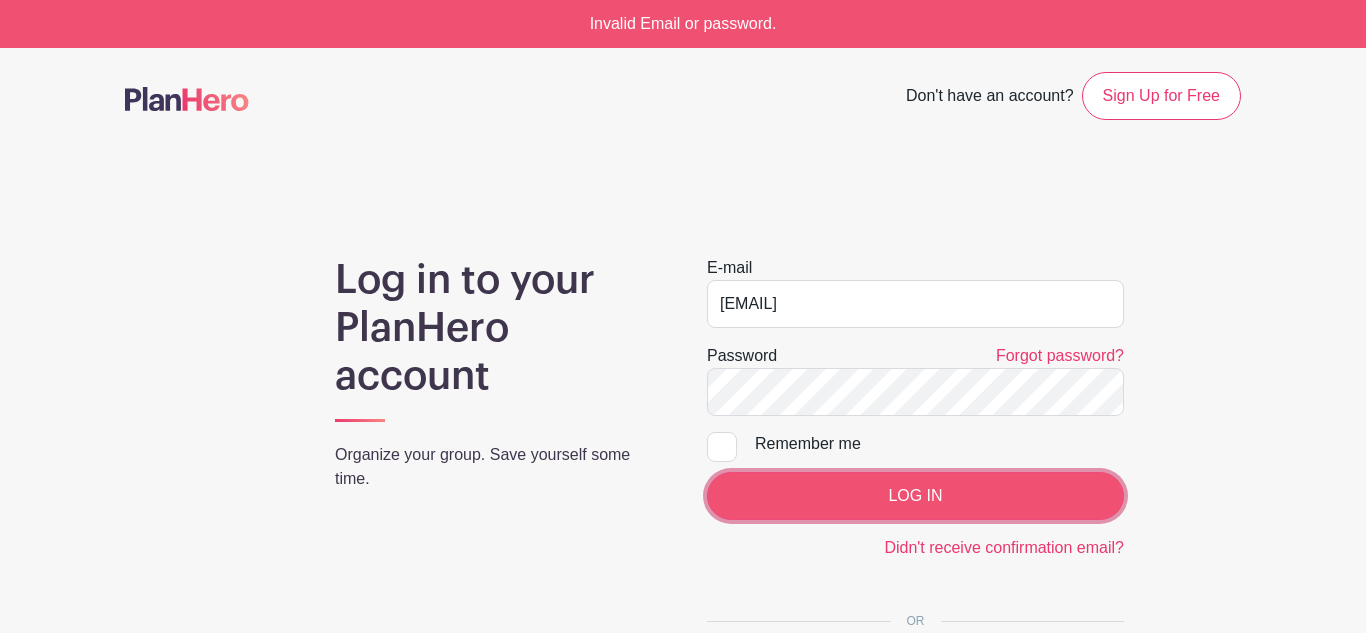 click on "LOG IN" at bounding box center (915, 496) 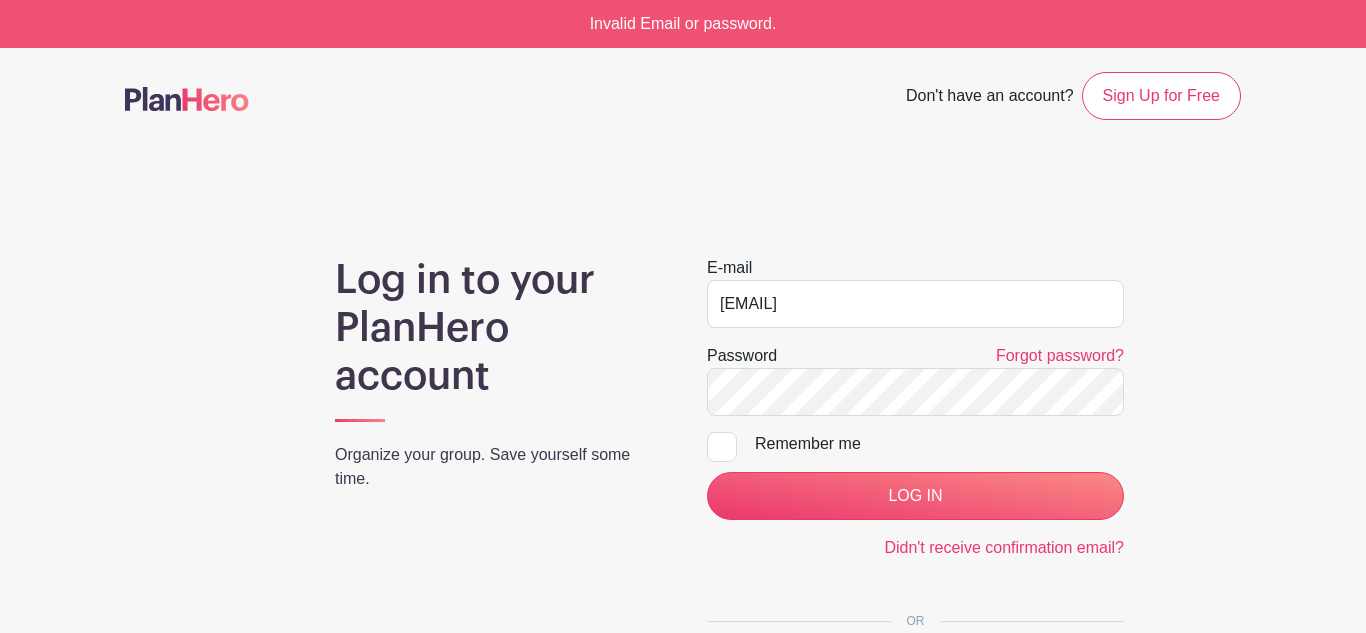 scroll, scrollTop: 0, scrollLeft: 0, axis: both 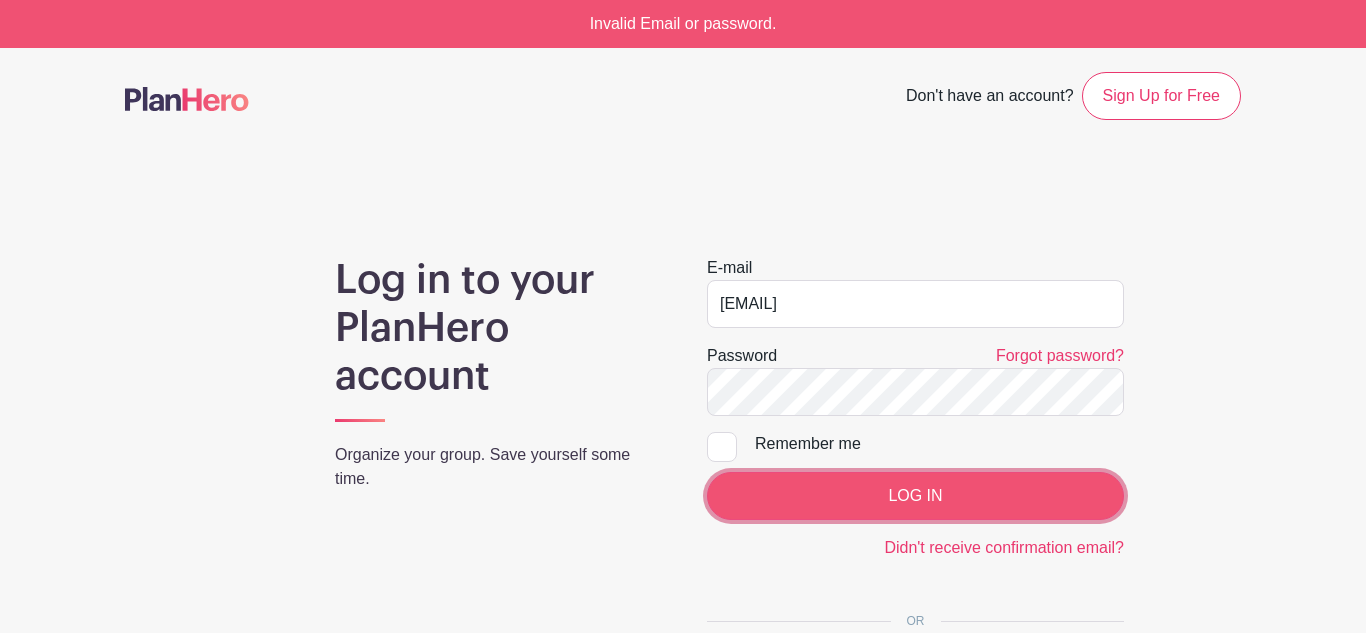 click on "LOG IN" at bounding box center [915, 496] 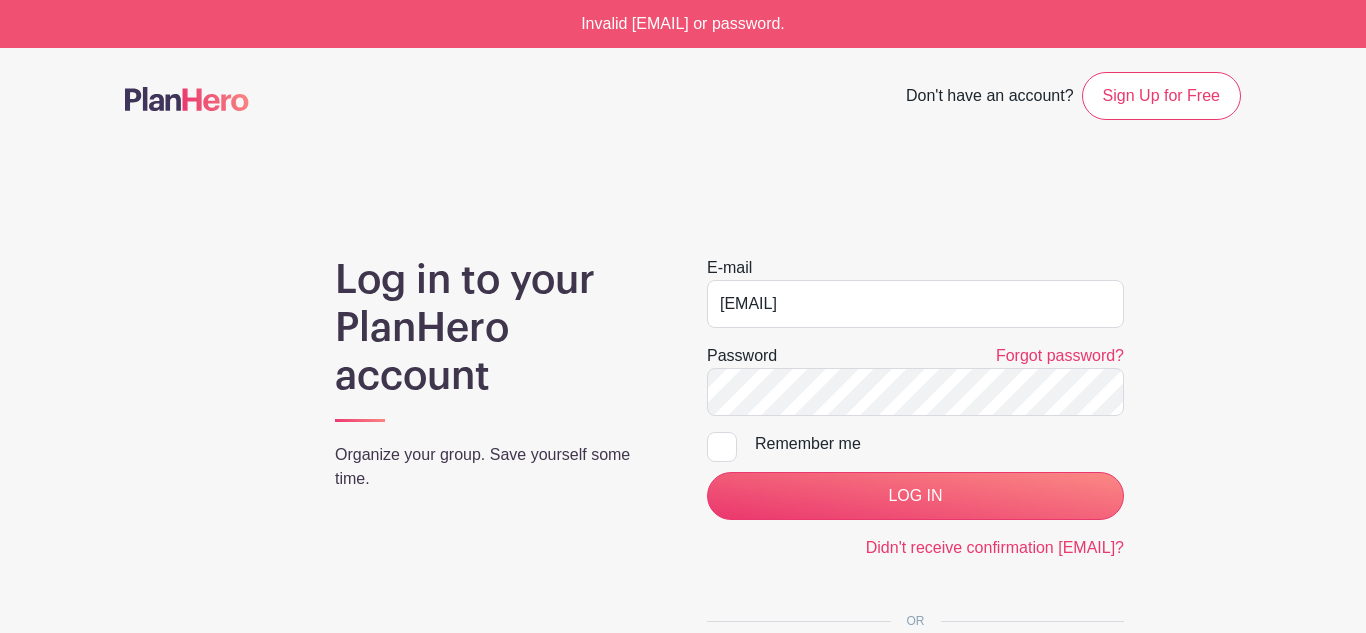 scroll, scrollTop: 0, scrollLeft: 0, axis: both 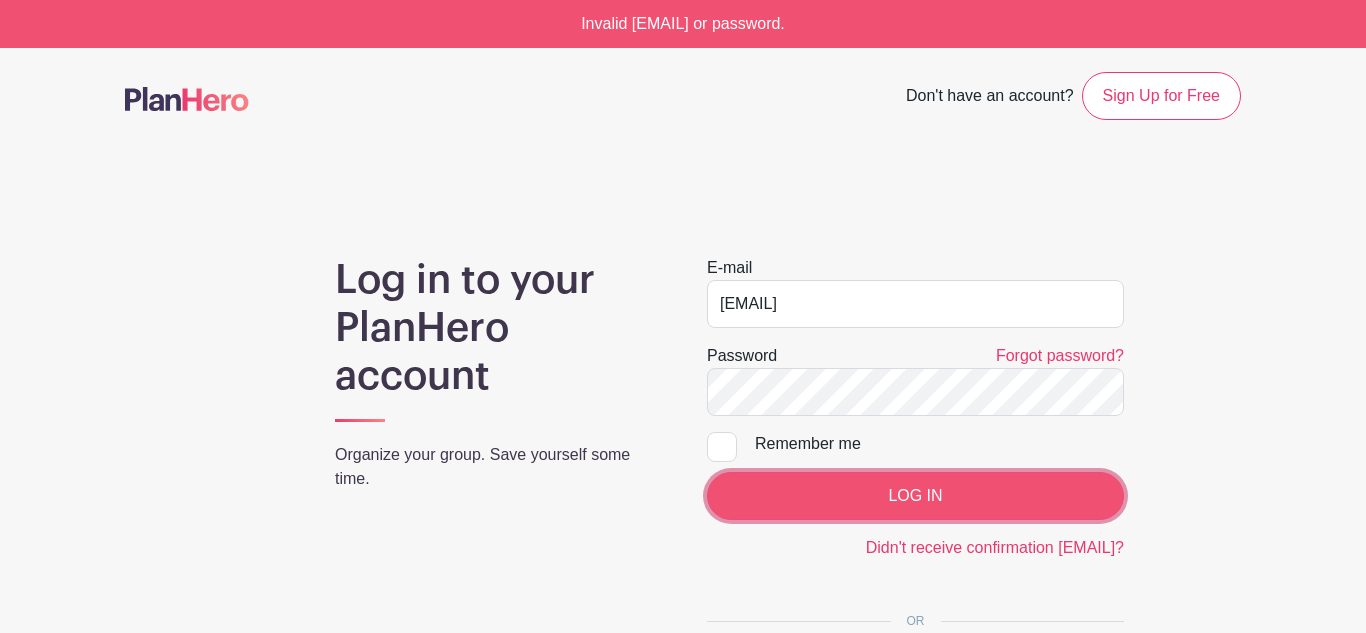 click on "LOG IN" at bounding box center (915, 496) 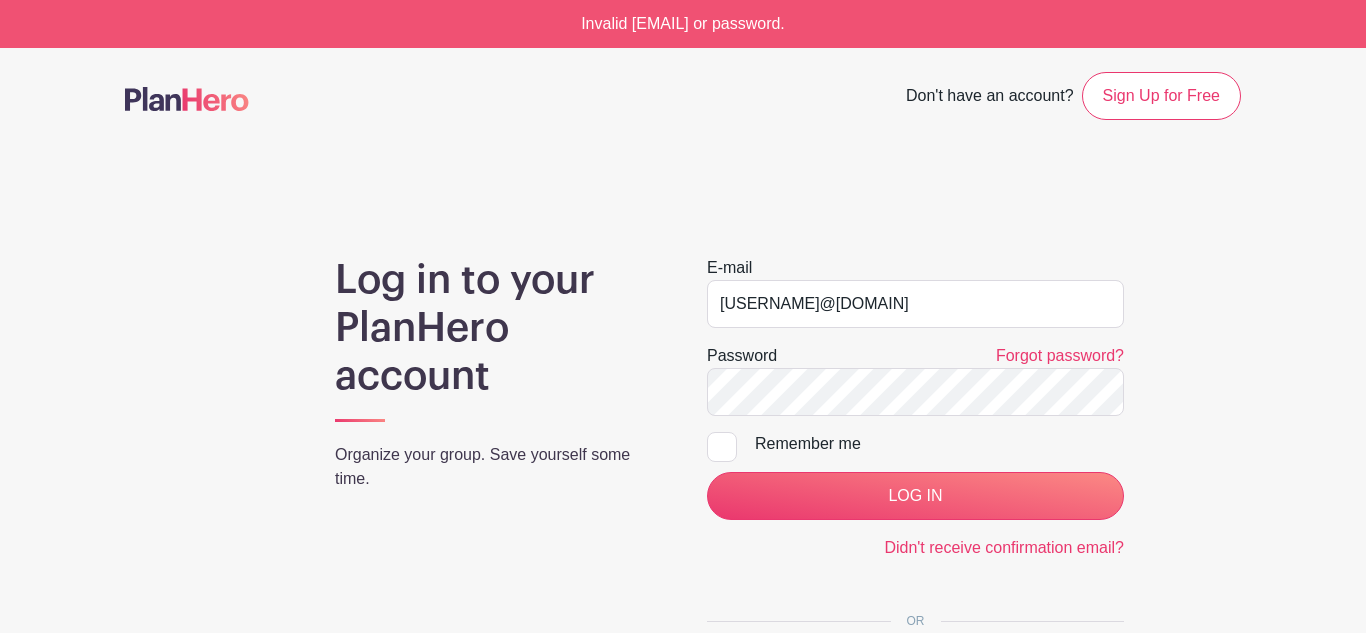 scroll, scrollTop: 0, scrollLeft: 0, axis: both 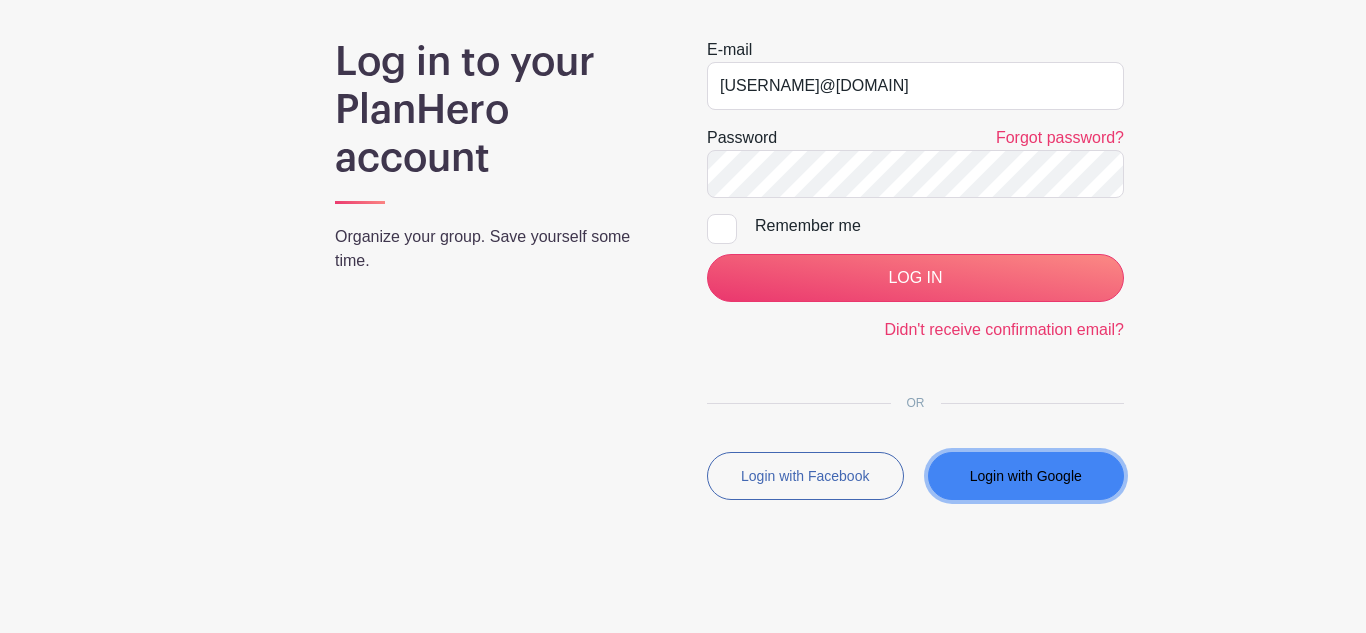 click on "Login with Google" at bounding box center (1026, 476) 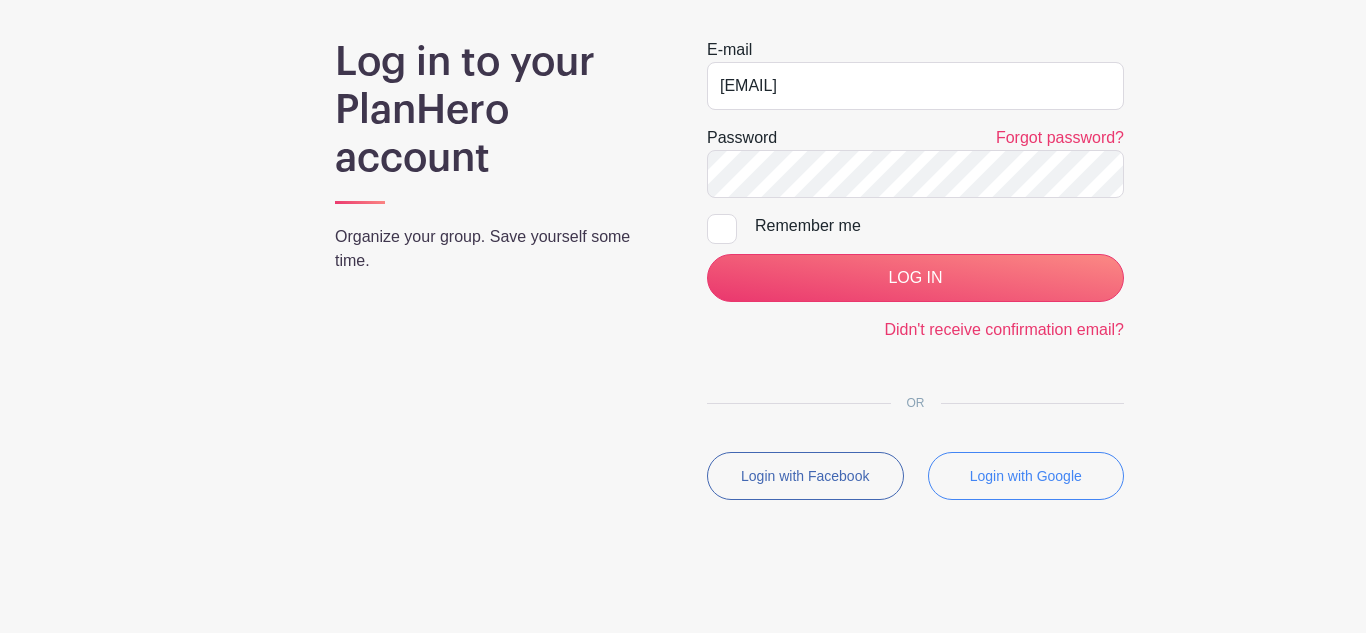 scroll, scrollTop: 218, scrollLeft: 0, axis: vertical 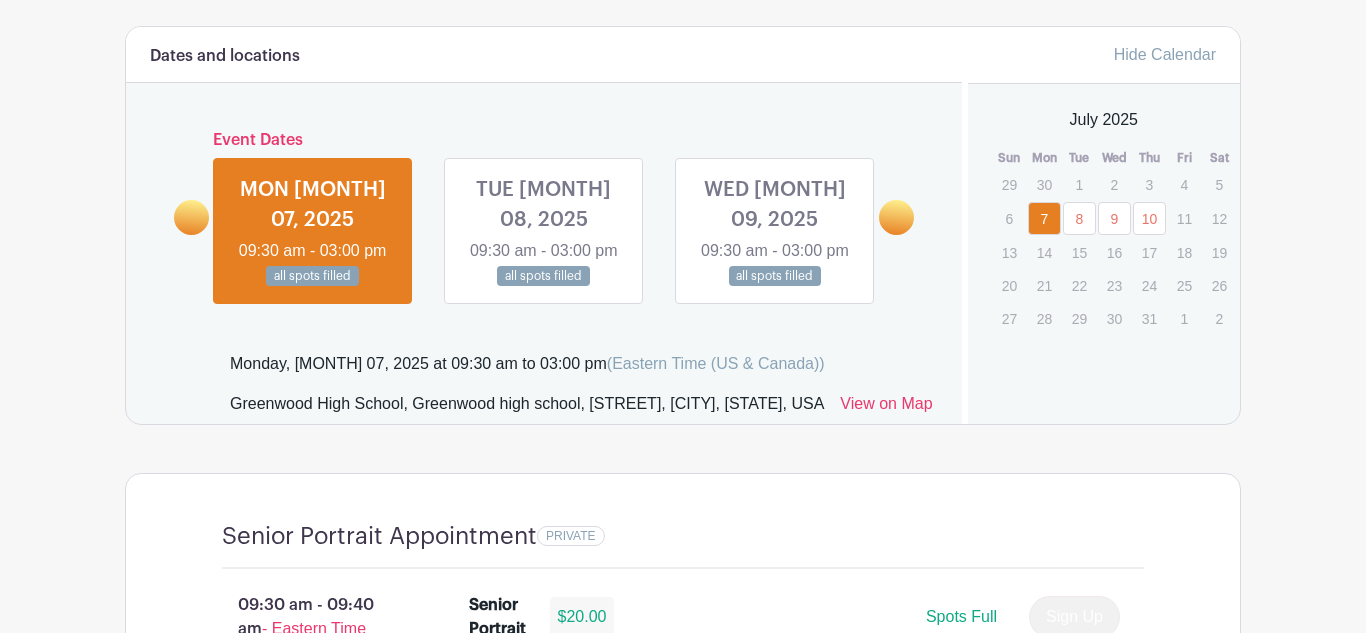 click at bounding box center [775, 287] 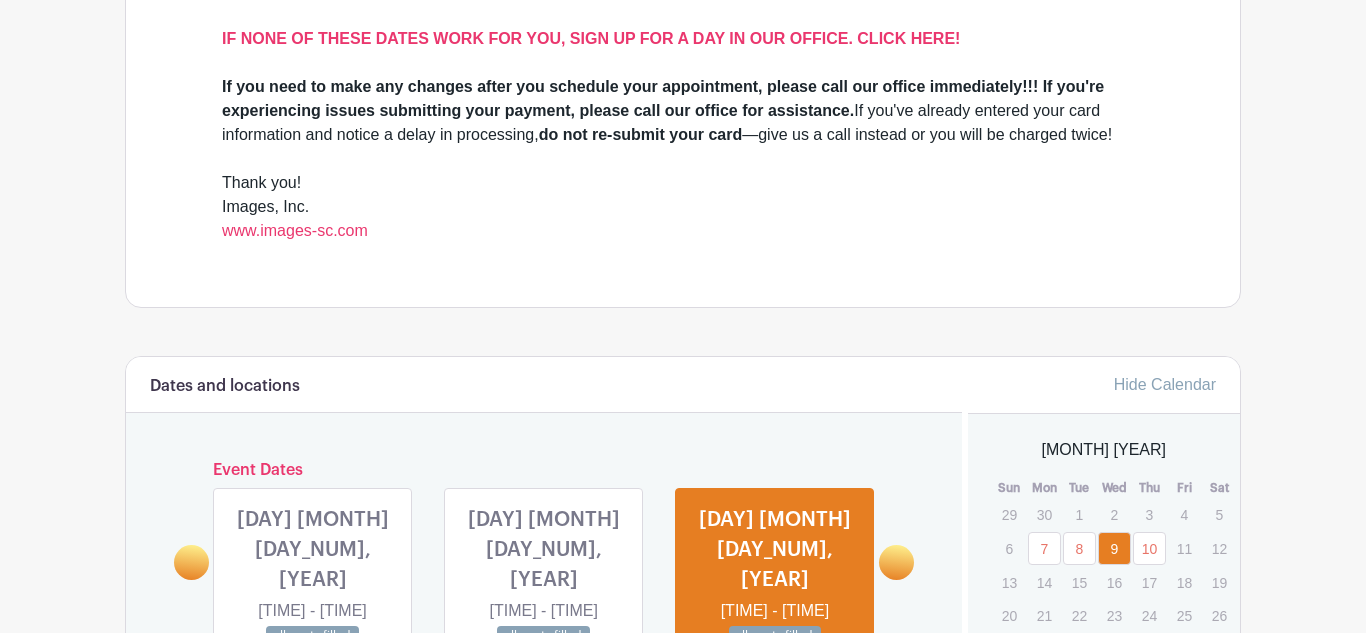 scroll, scrollTop: 762, scrollLeft: 0, axis: vertical 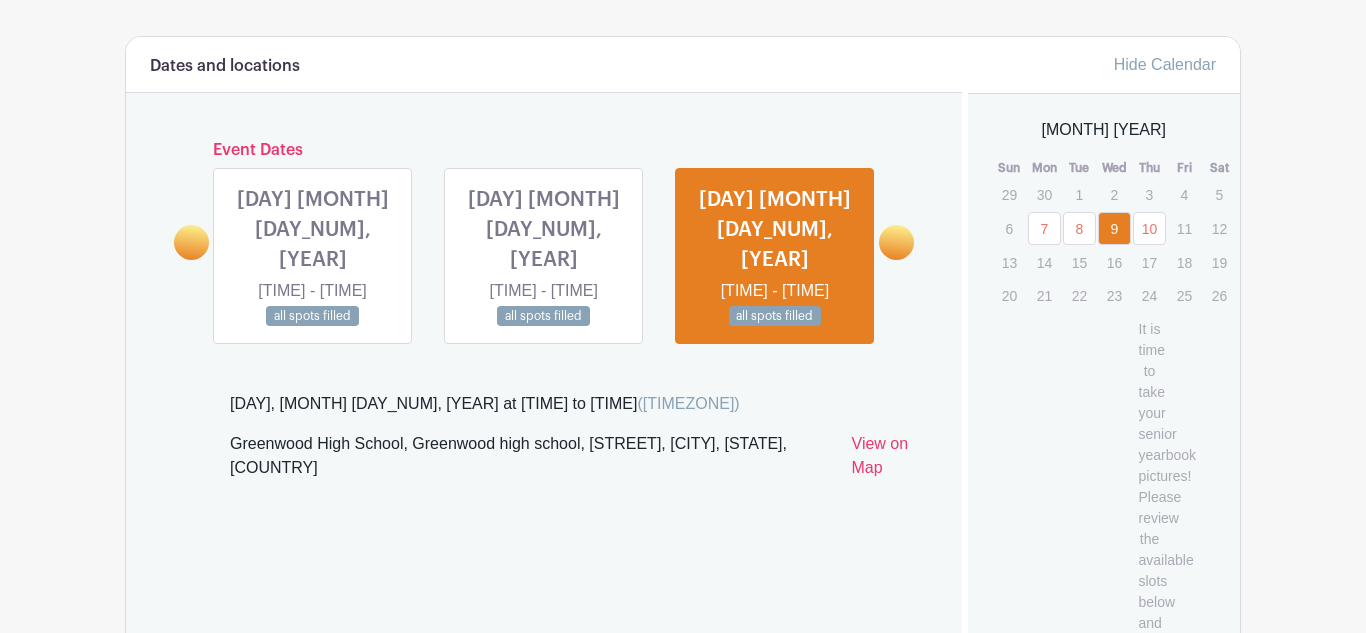 click at bounding box center (313, 327) 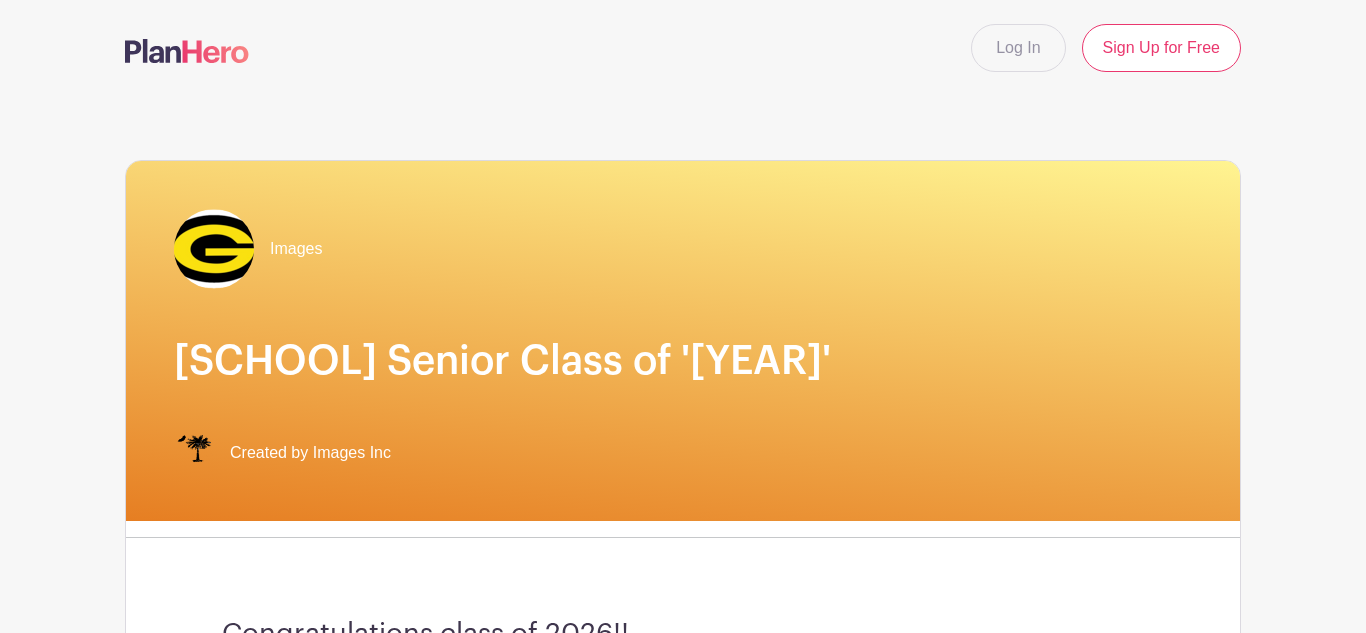scroll, scrollTop: 0, scrollLeft: 0, axis: both 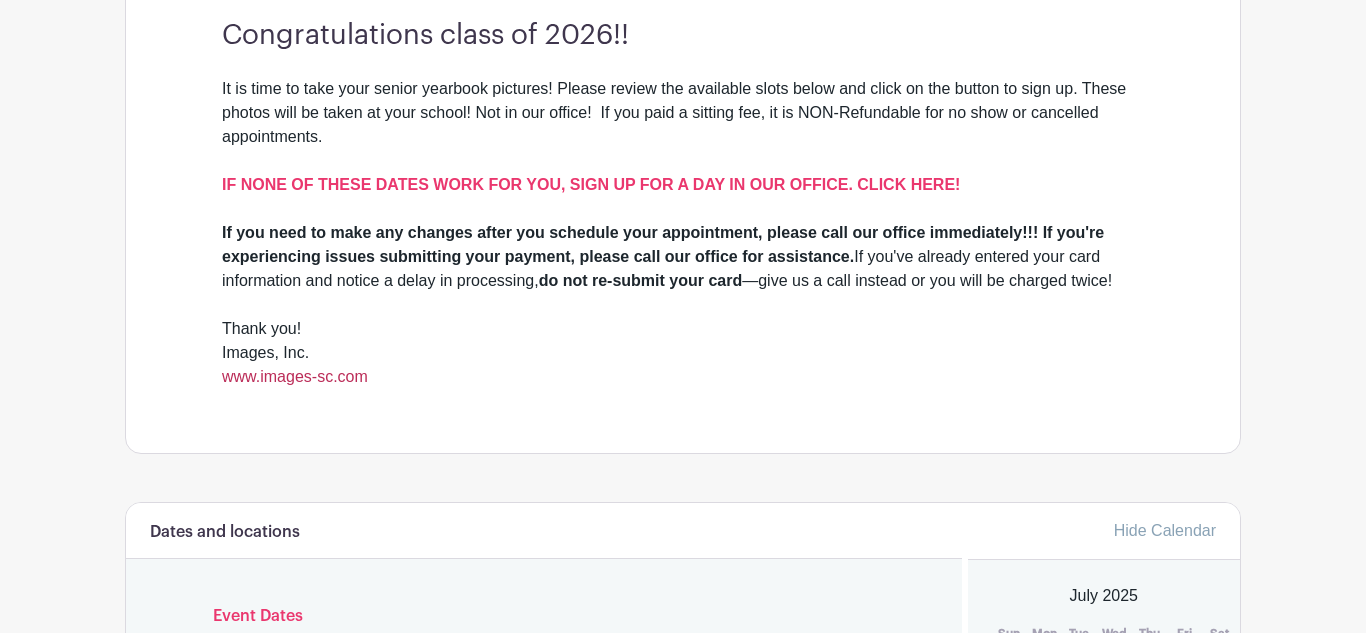 click on "www.images-sc.com" at bounding box center (295, 376) 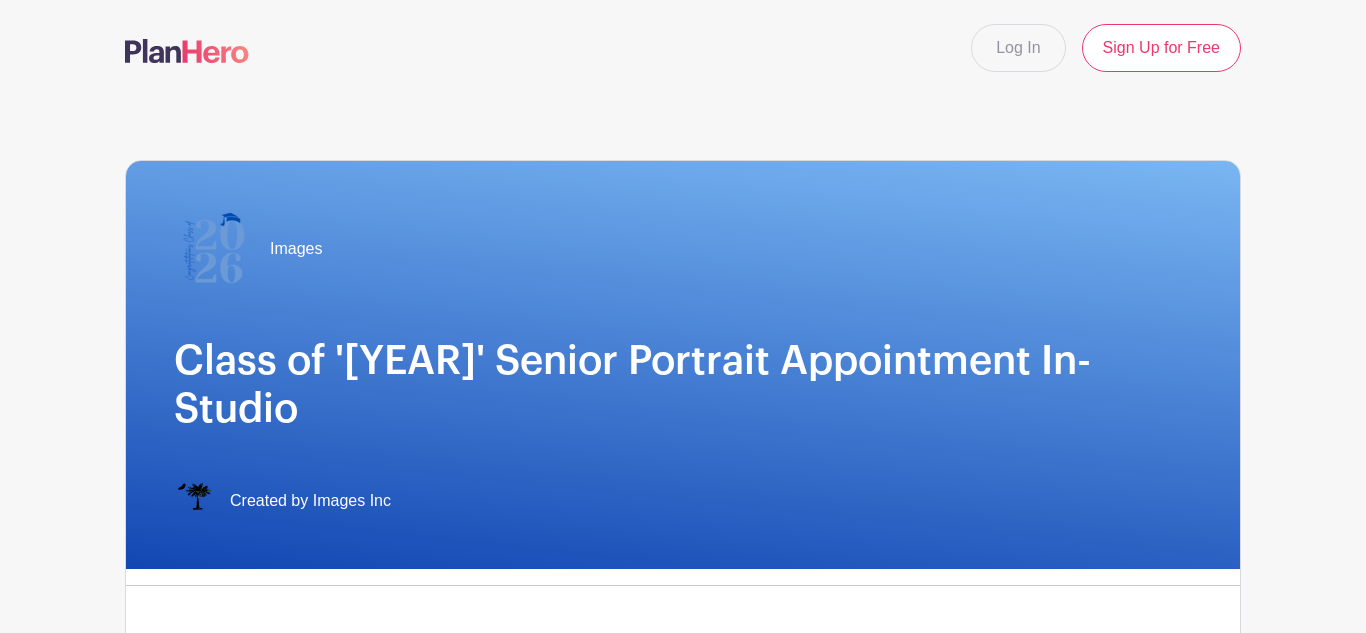 scroll, scrollTop: 0, scrollLeft: 0, axis: both 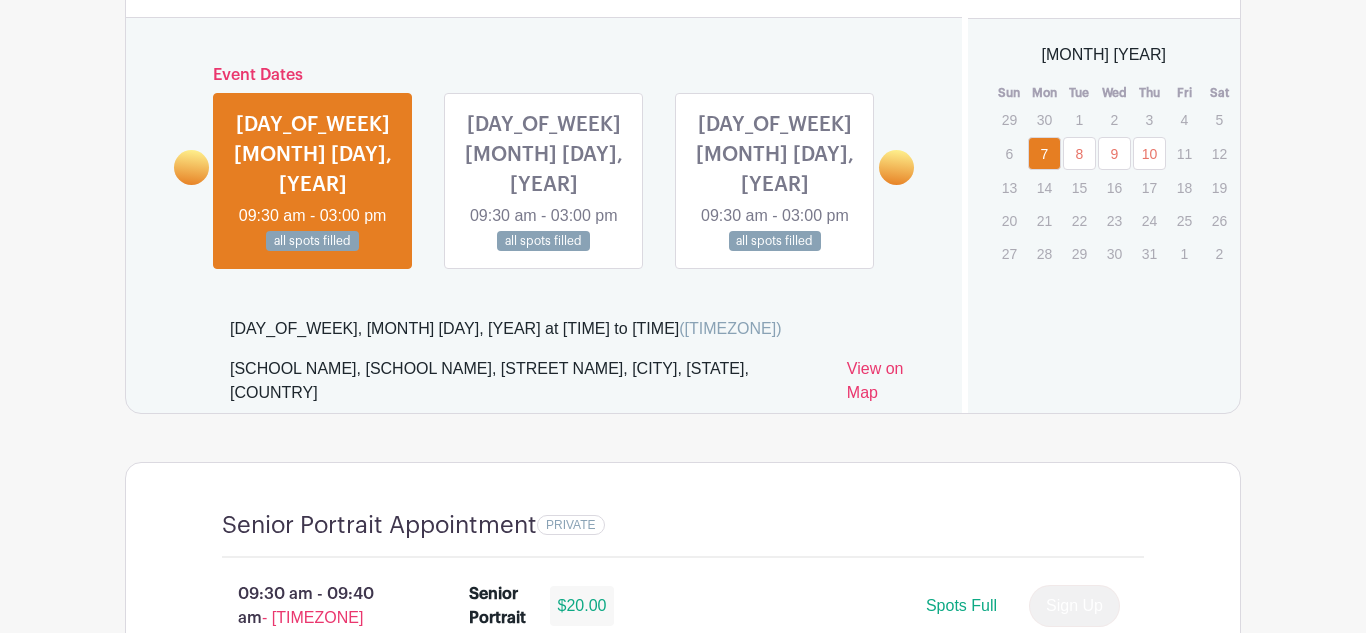 click on "Dates and locations
Event Dates
MON Jul 07, 2025
09:30 am - 03:00 pm
all spots filled
TUE Jul 08, 2025
09:30 am - 03:00 pm
all spots filled
WED Jul 09, 2025
09:30 am - 03:00 pm
all spots filled
THU Jul 10, 2025
09:30 am - 03:00 pm
all spots filled
Monday, July 07, 2025 at 09:30 am to 03:00 pm  (Eastern Time (US & Canada))
Greenwood High School,
Greenwood high school, Cokesbury Road, Greenwood, SC, USA" at bounding box center [544, 187] 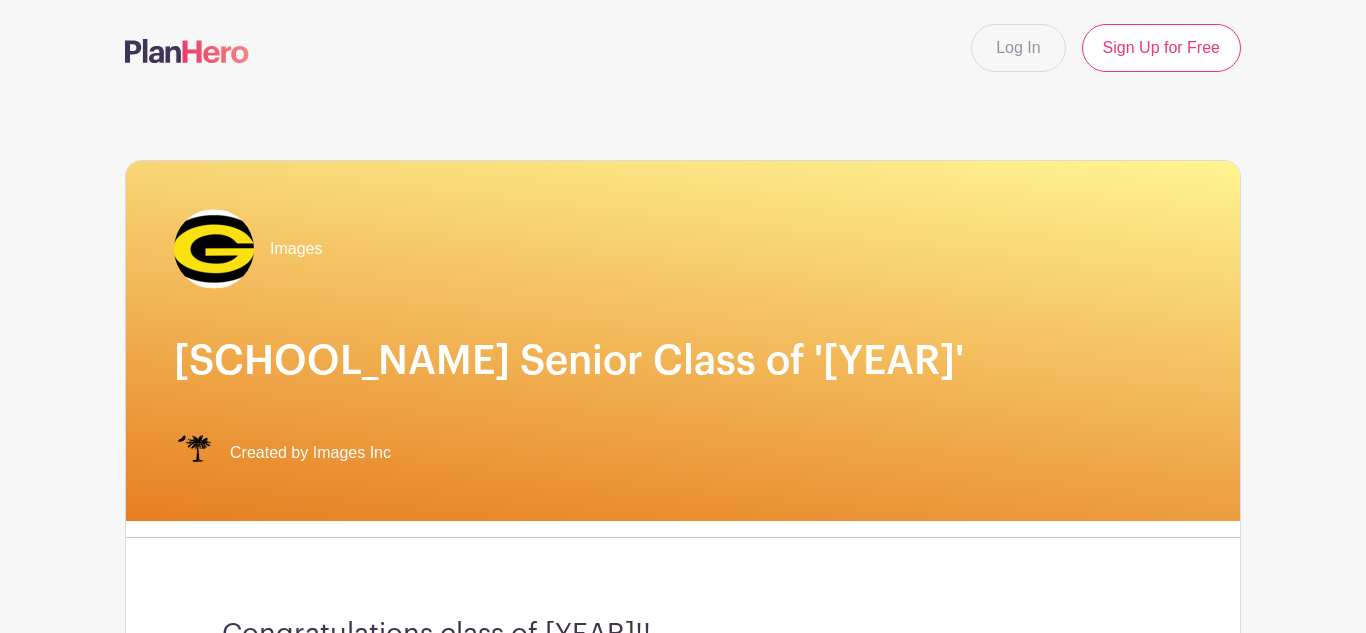 scroll, scrollTop: 0, scrollLeft: 0, axis: both 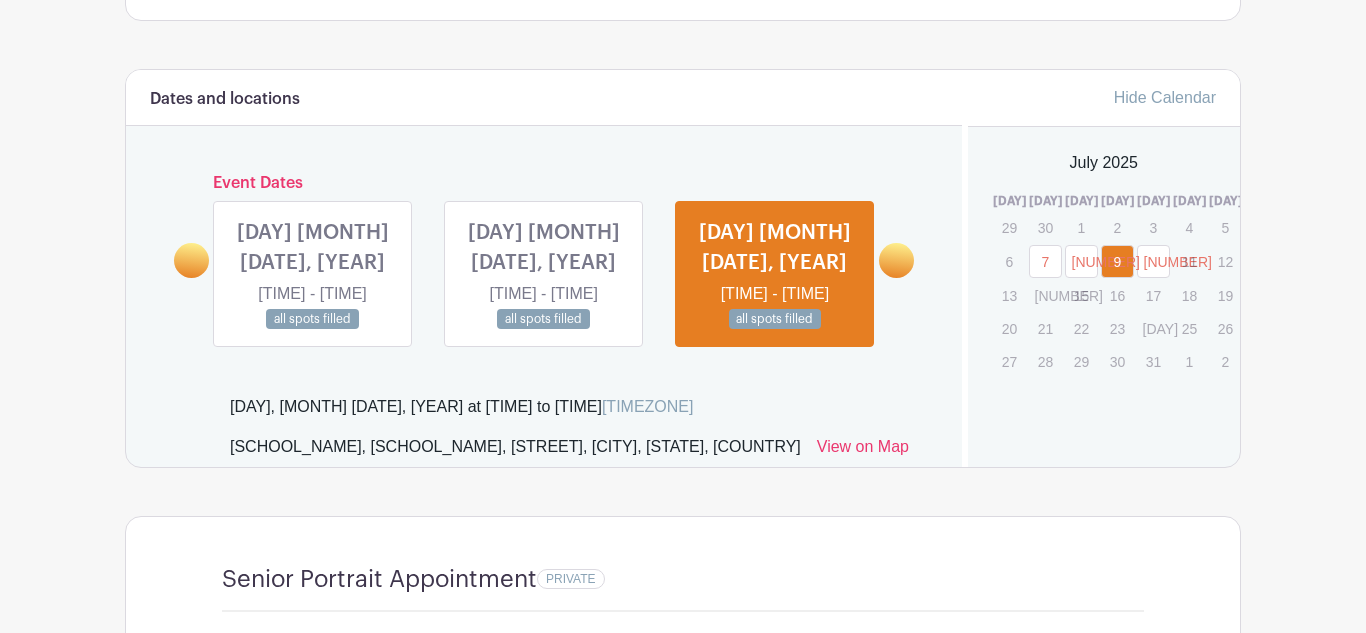 click at bounding box center [313, 330] 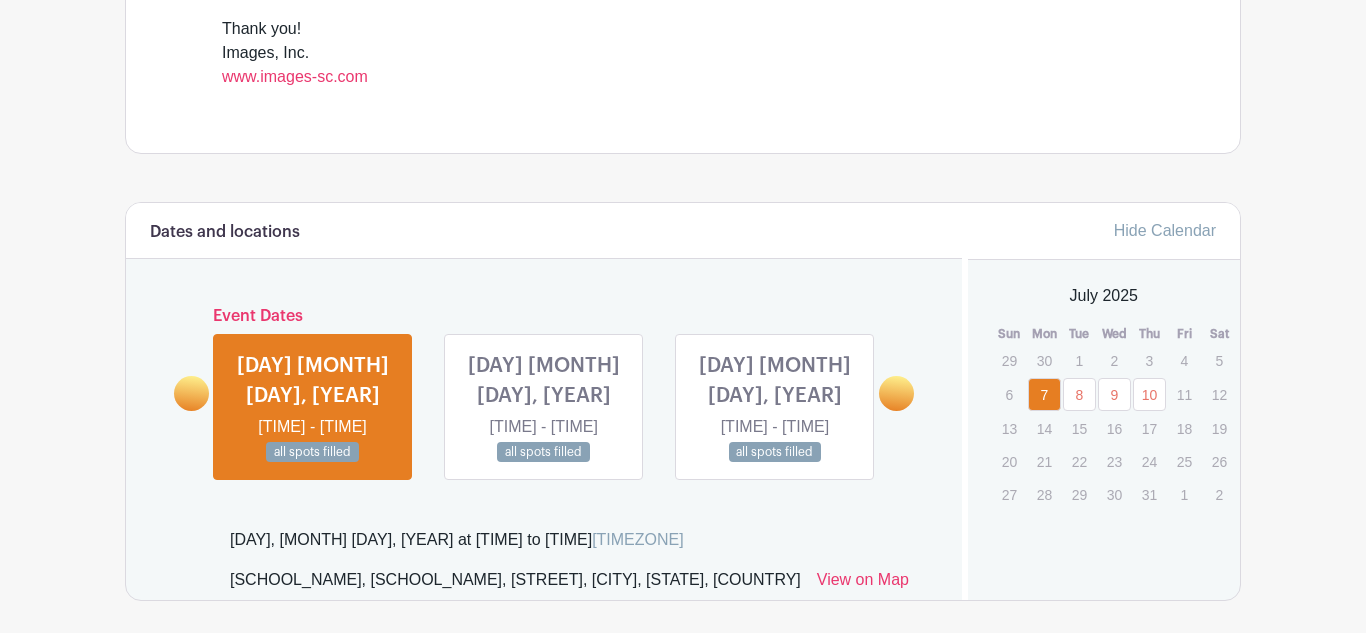 scroll, scrollTop: 899, scrollLeft: 0, axis: vertical 